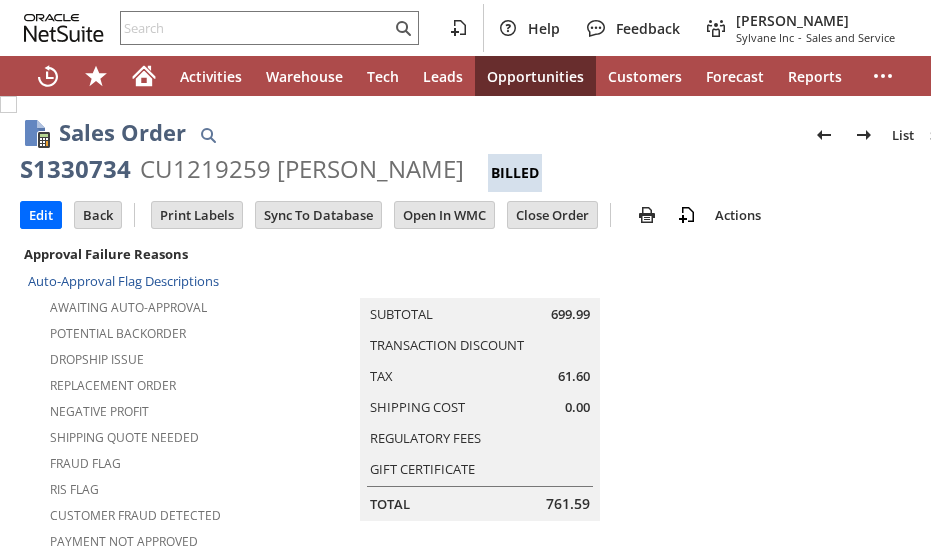 scroll, scrollTop: 0, scrollLeft: 0, axis: both 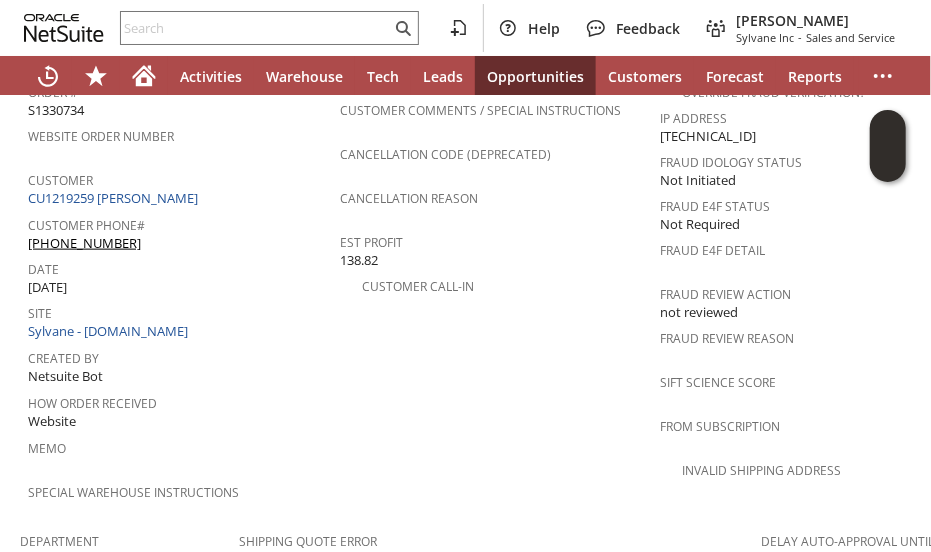 click on "CU1219259 Terese Greene" at bounding box center (115, 198) 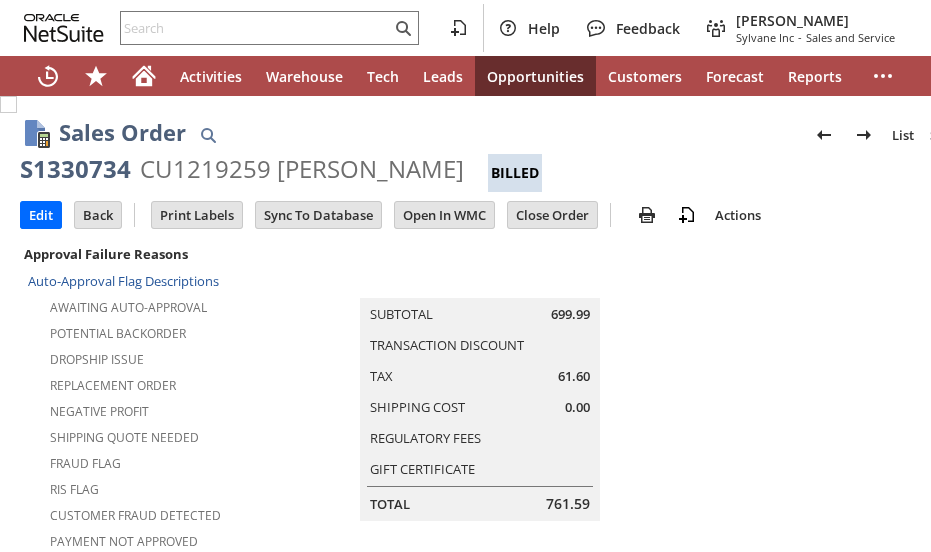 scroll, scrollTop: 0, scrollLeft: 0, axis: both 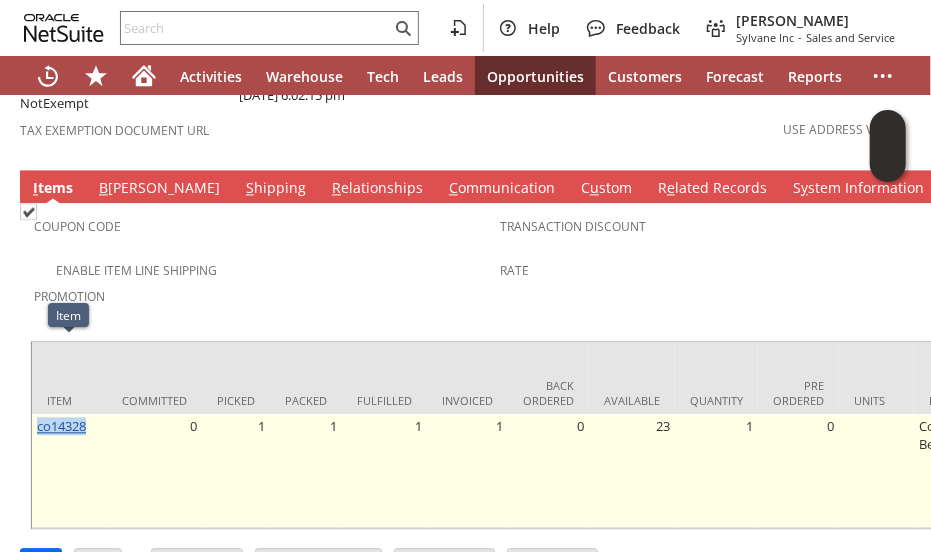 drag, startPoint x: 92, startPoint y: 352, endPoint x: 37, endPoint y: 353, distance: 55.00909 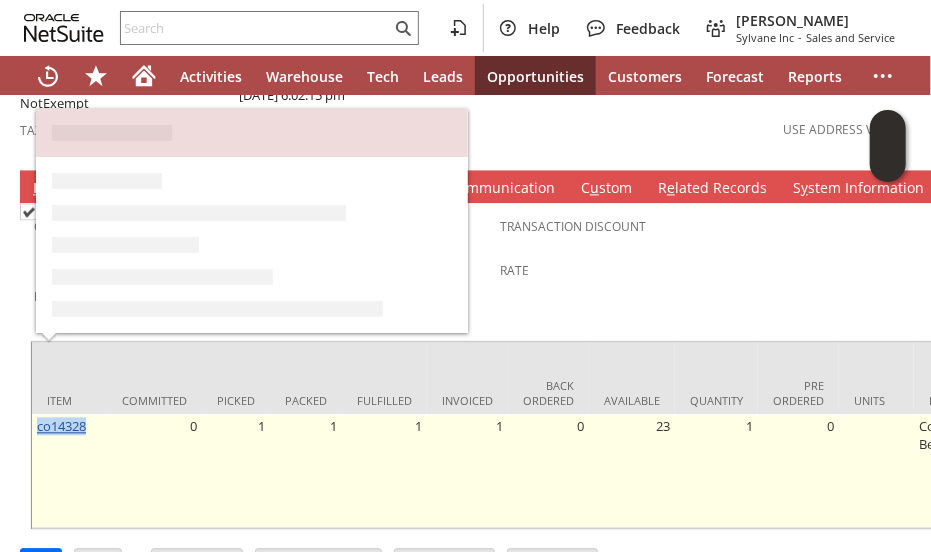 copy on "co14328" 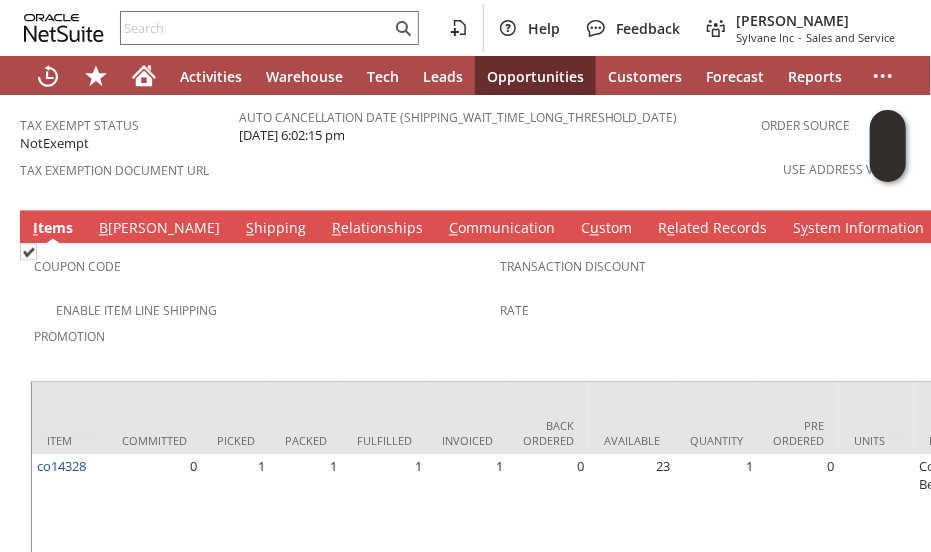 click on "Coupon Code
Enable Item Line Shipping
Promotion" at bounding box center [267, 306] 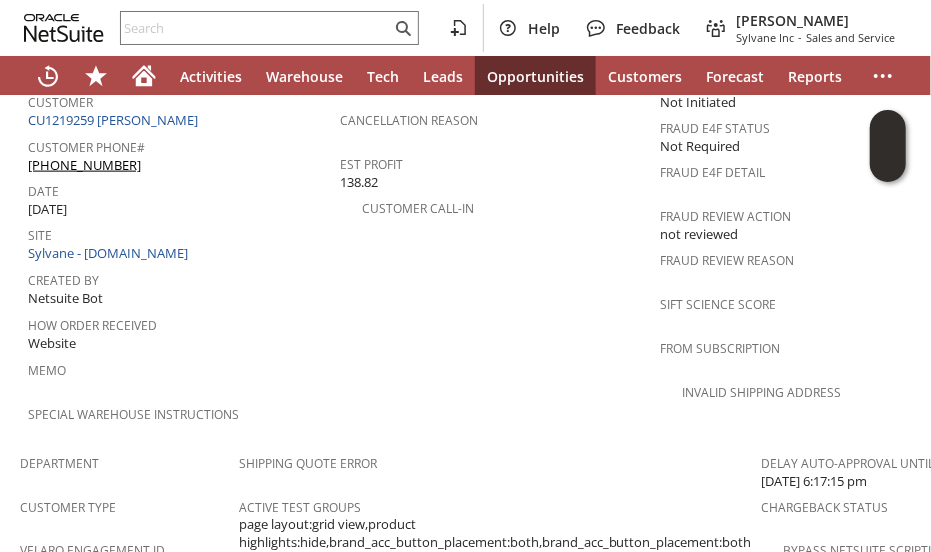 scroll, scrollTop: 960, scrollLeft: 0, axis: vertical 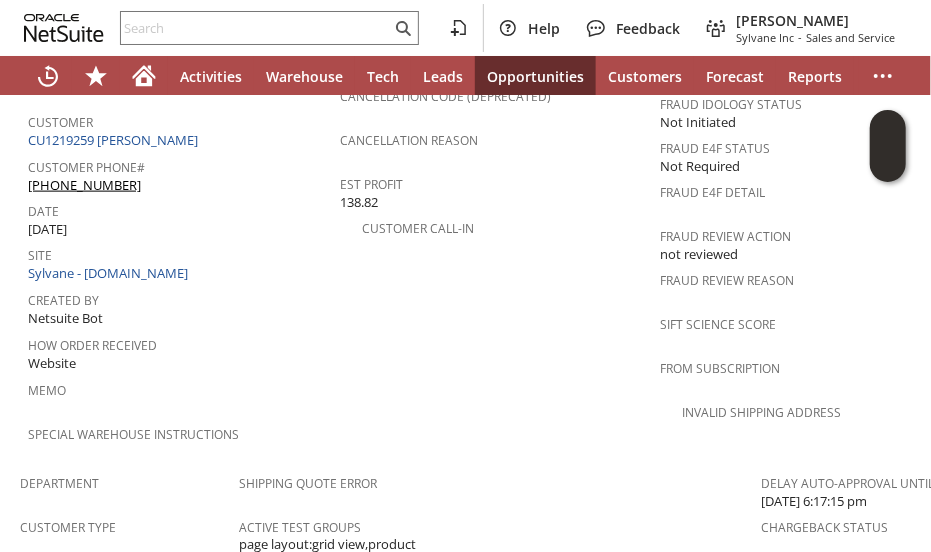 click on "PO #
Customer Comments / Special Instructions
Cancellation Code (deprecated)
Cancellation Reason
Est Profit
138.82
Customer Call-in" at bounding box center [500, 226] 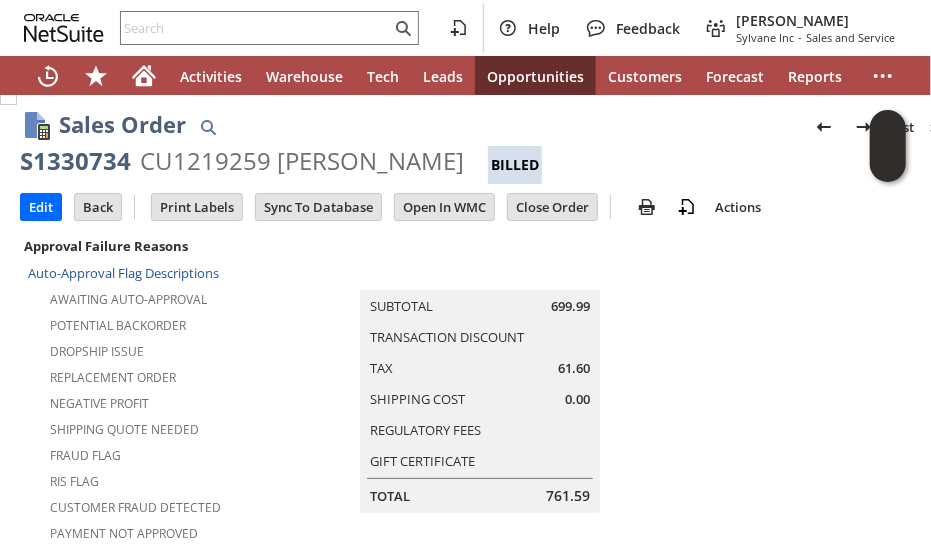 scroll, scrollTop: 0, scrollLeft: 0, axis: both 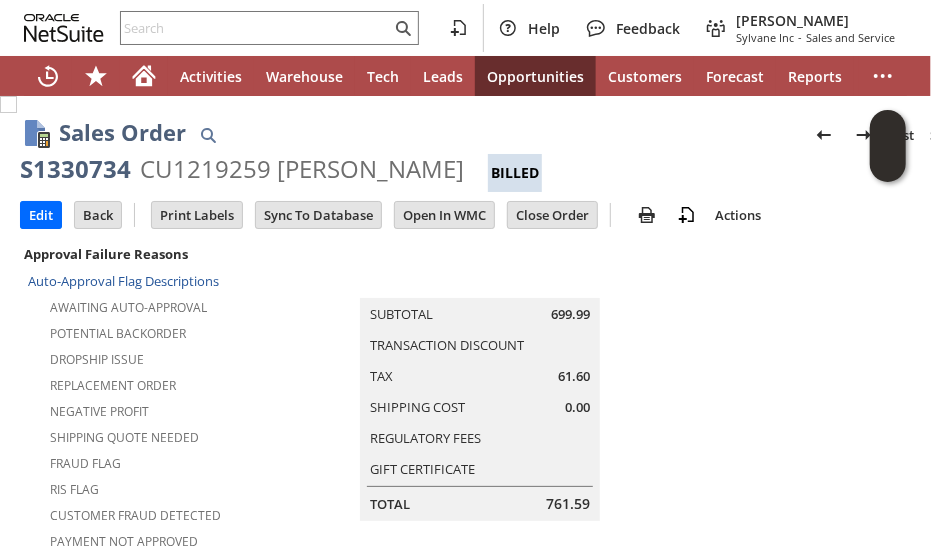 click on "S1330734" at bounding box center (75, 169) 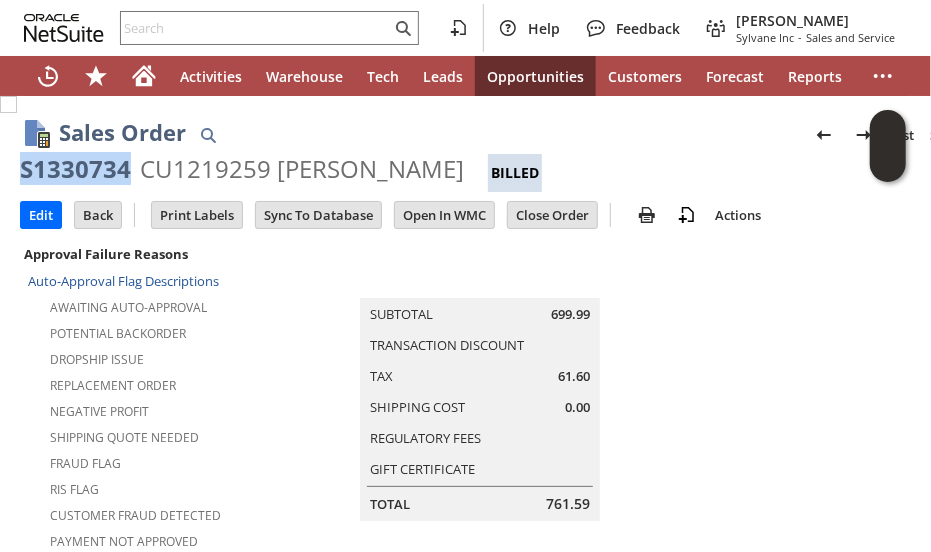 click on "S1330734" at bounding box center [75, 169] 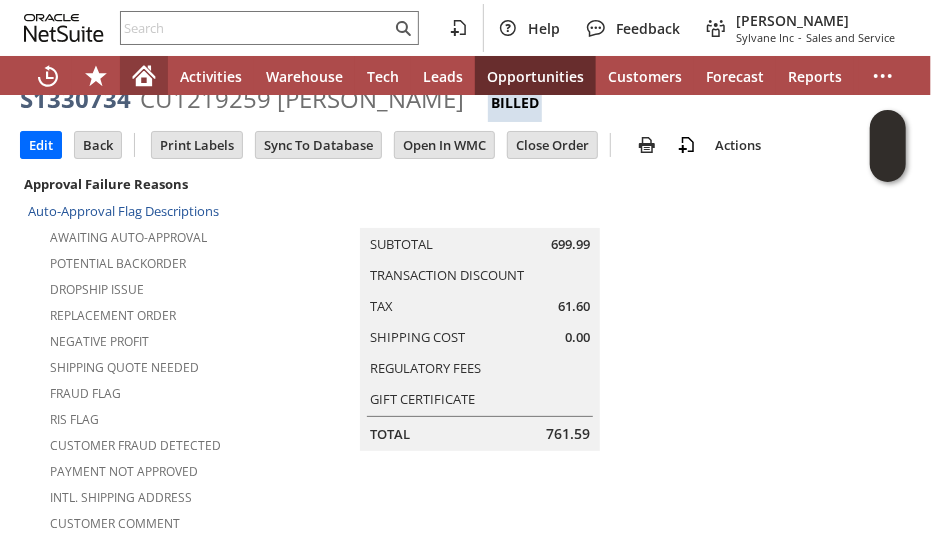 drag, startPoint x: 249, startPoint y: 400, endPoint x: 320, endPoint y: 549, distance: 165.05151 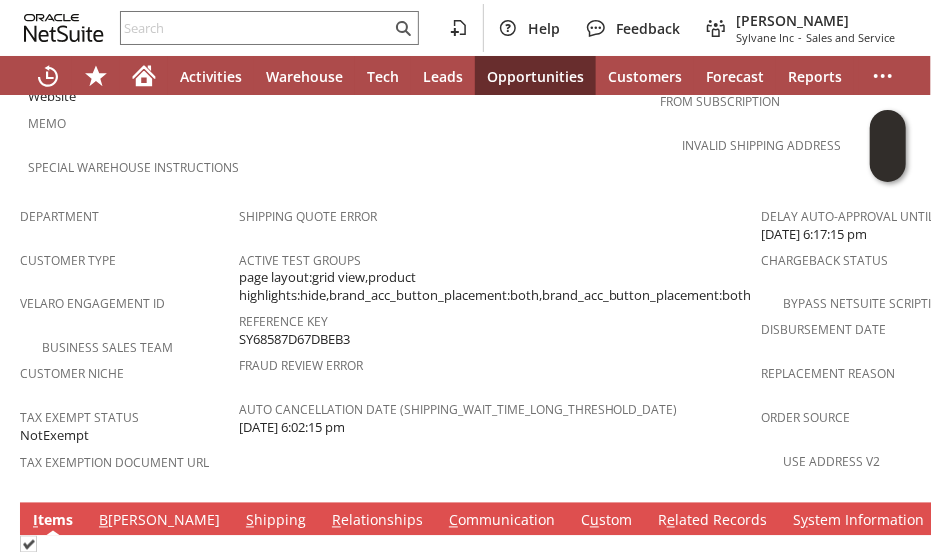 scroll, scrollTop: 1230, scrollLeft: 0, axis: vertical 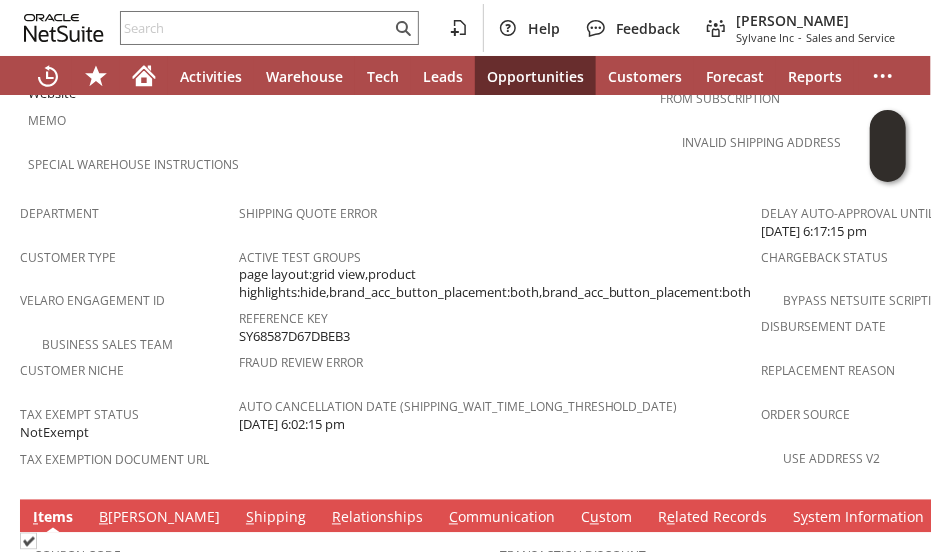 click on "C ommunication" at bounding box center [502, 519] 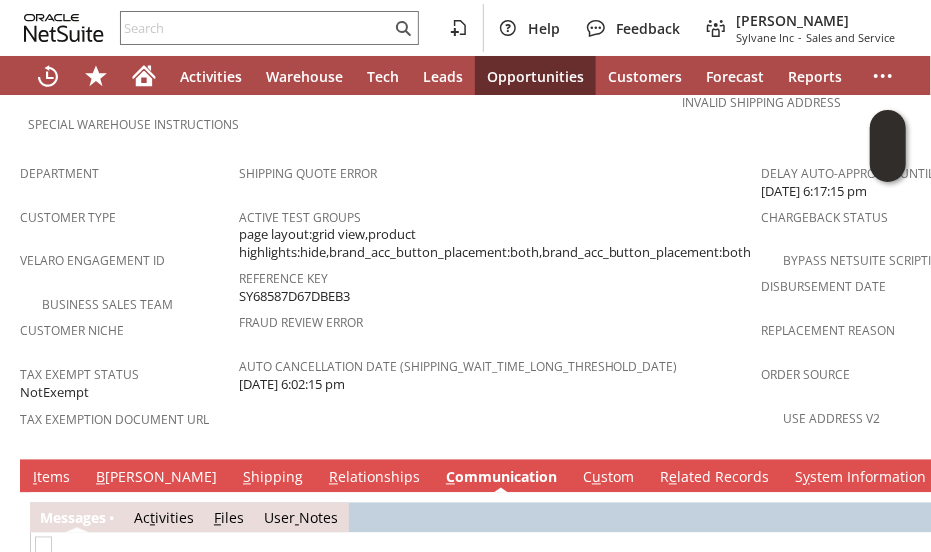 click on "Sales Order
List
Search
S1330734
CU1219259 Terese Greene
Billed
Go
Edit
Back
New
Make Copy
Print" at bounding box center [500, -149] 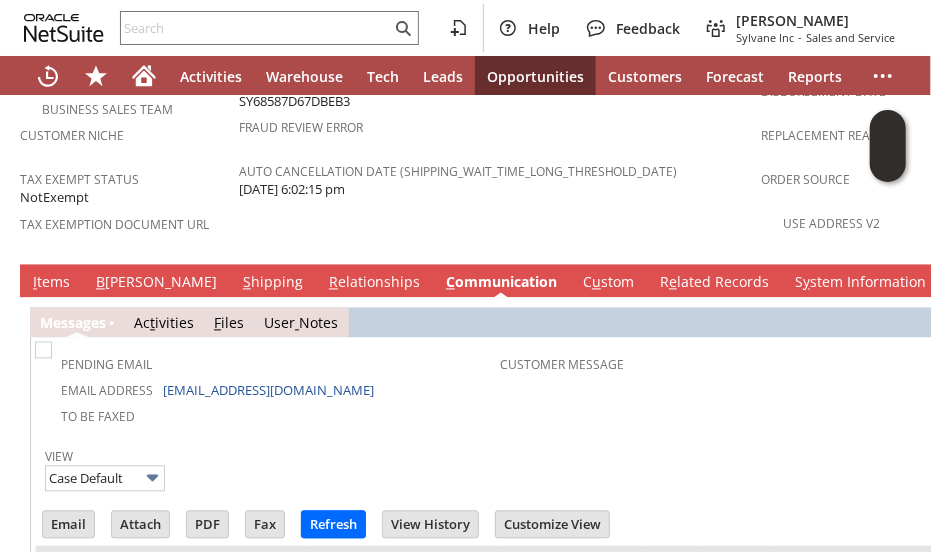 scroll, scrollTop: 1470, scrollLeft: 0, axis: vertical 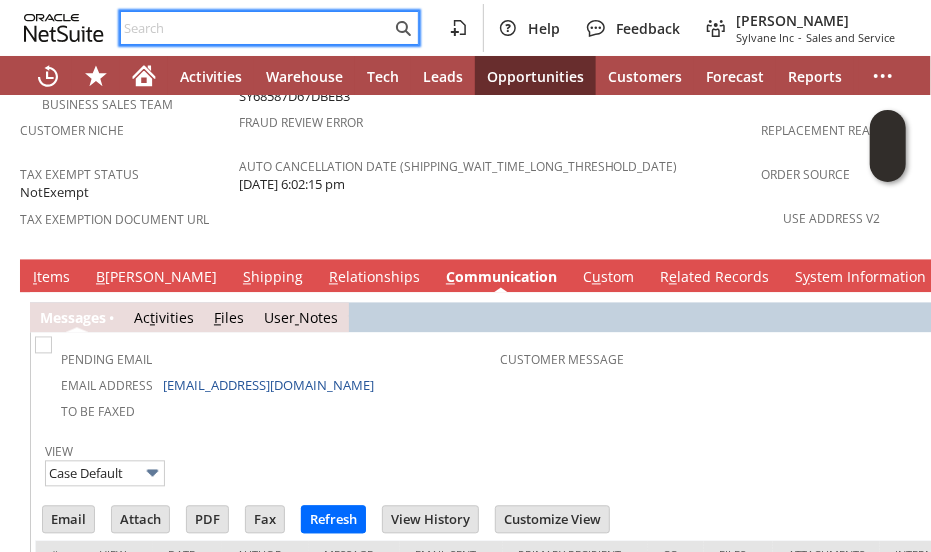 click at bounding box center [256, 28] 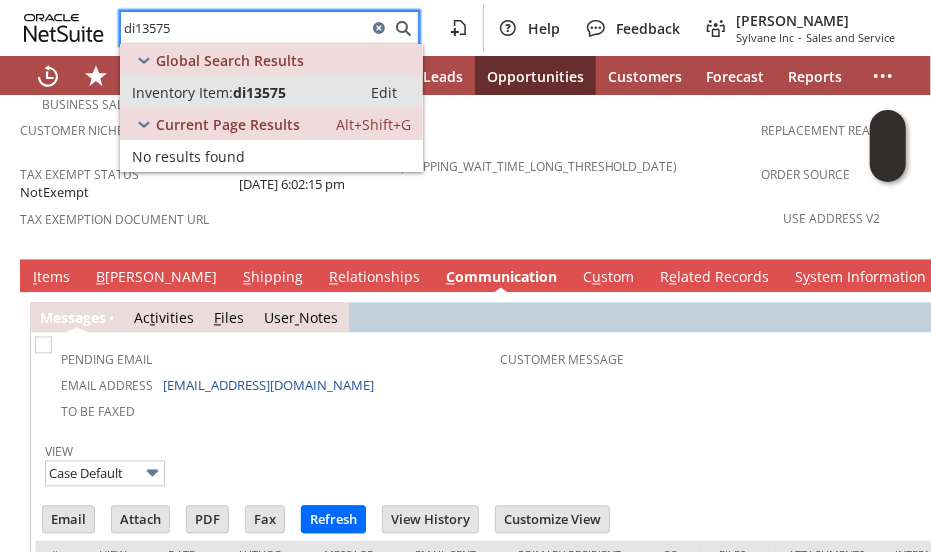 type on "di13575" 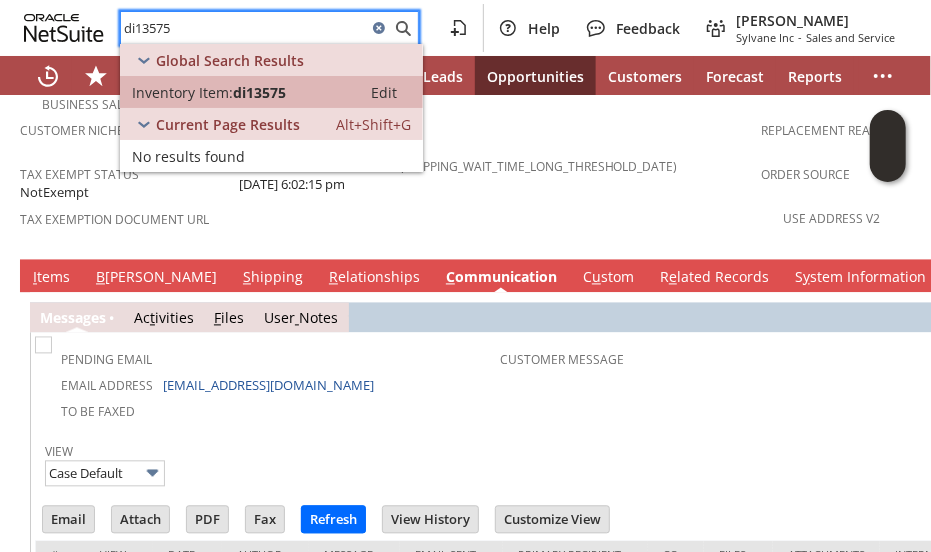 click on "Inventory Item:" at bounding box center [182, 92] 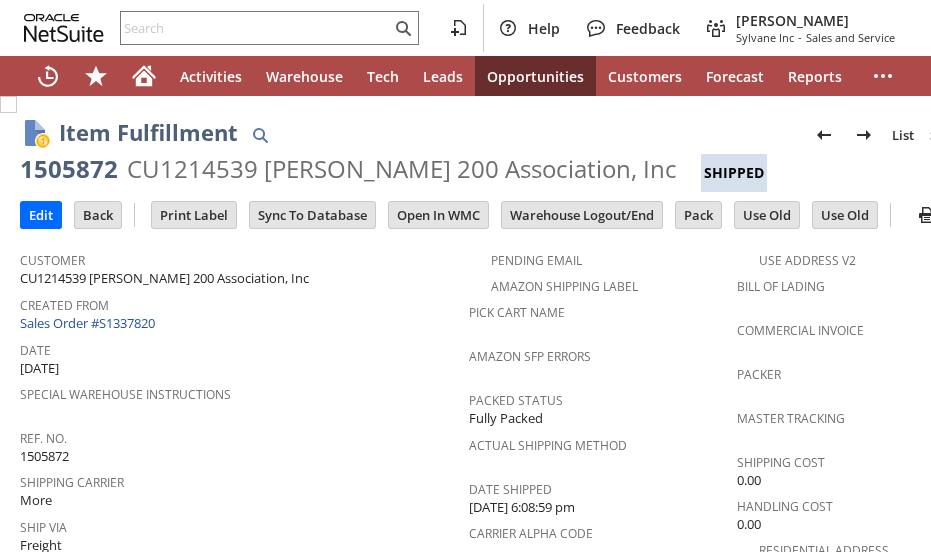 scroll, scrollTop: 0, scrollLeft: 0, axis: both 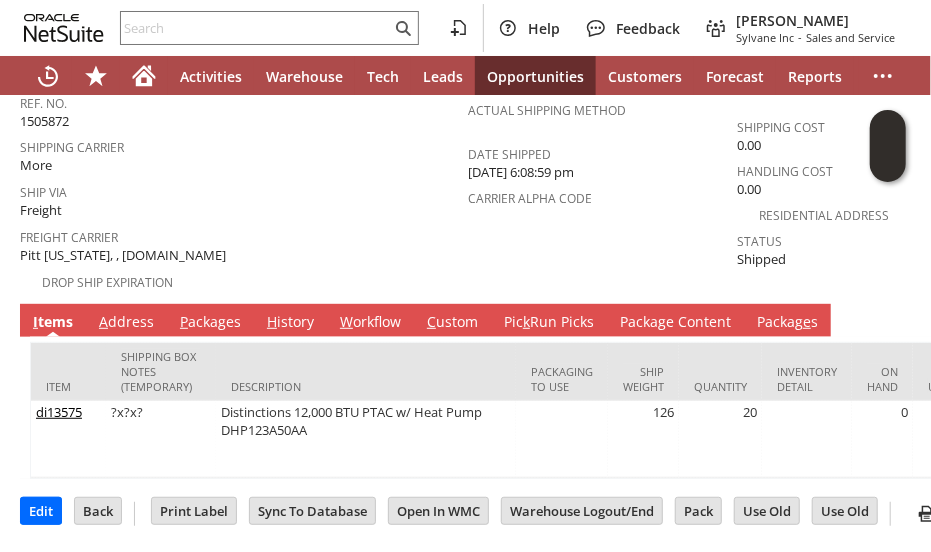 click on "P ackages" at bounding box center [210, 323] 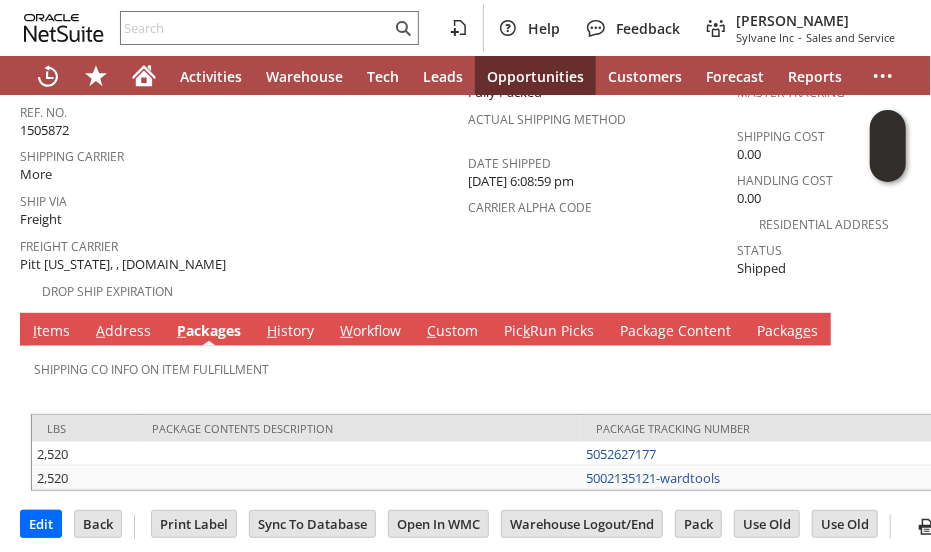click on "A ddress" at bounding box center [123, 332] 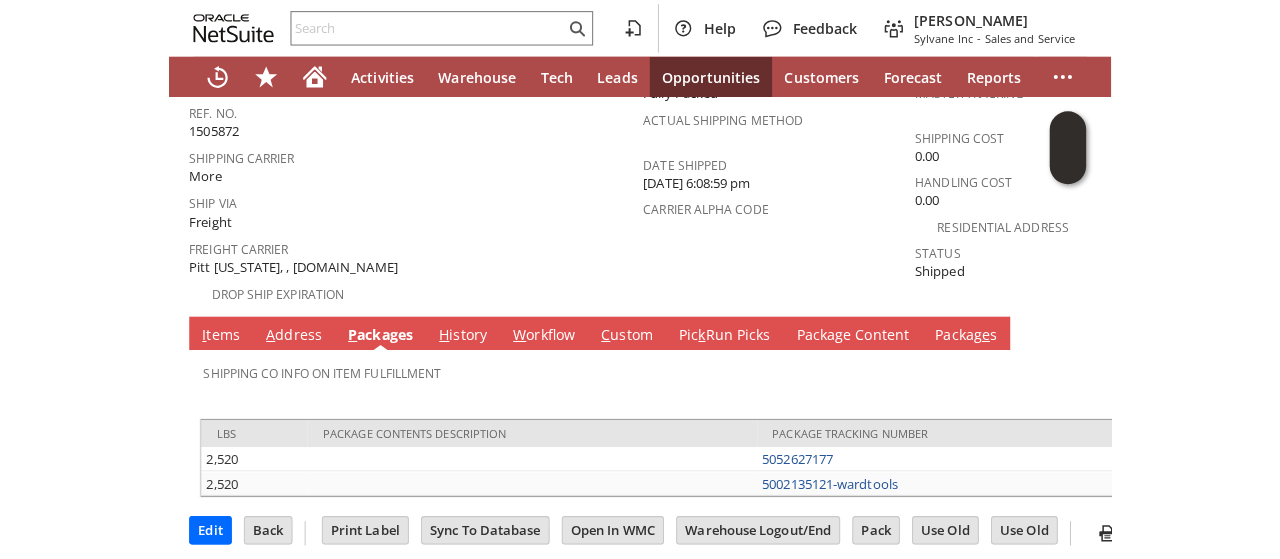 scroll, scrollTop: 294, scrollLeft: 0, axis: vertical 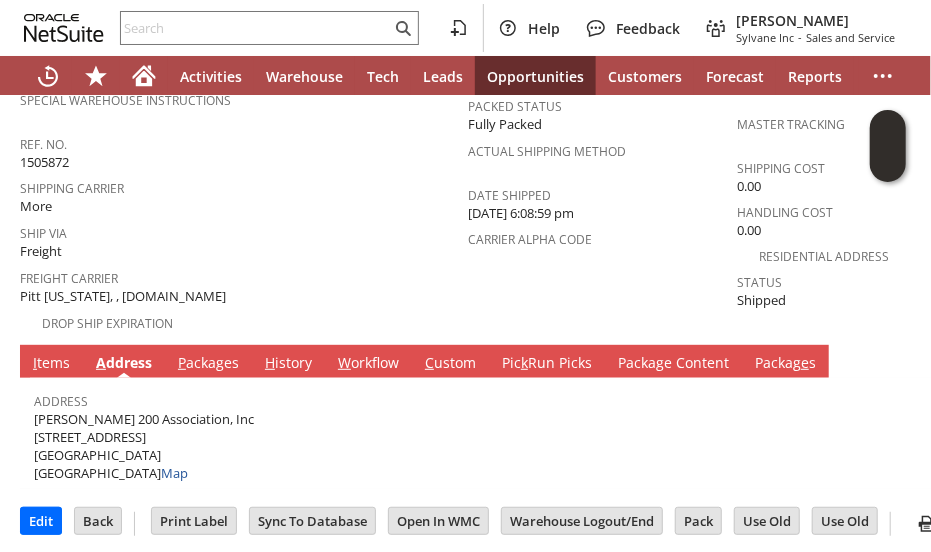 click on "[PERSON_NAME] 200 Association, Inc [STREET_ADDRESS]  Map" at bounding box center [144, 446] 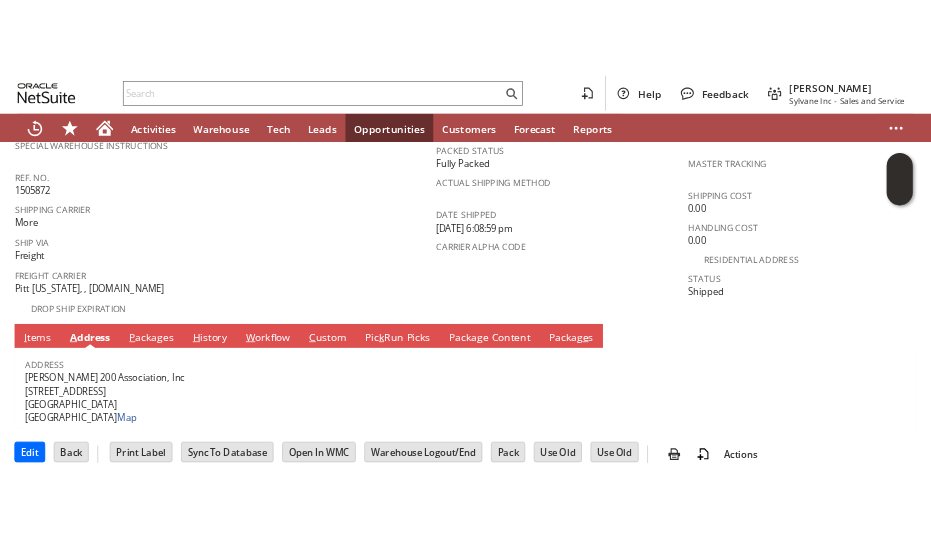 scroll, scrollTop: 271, scrollLeft: 0, axis: vertical 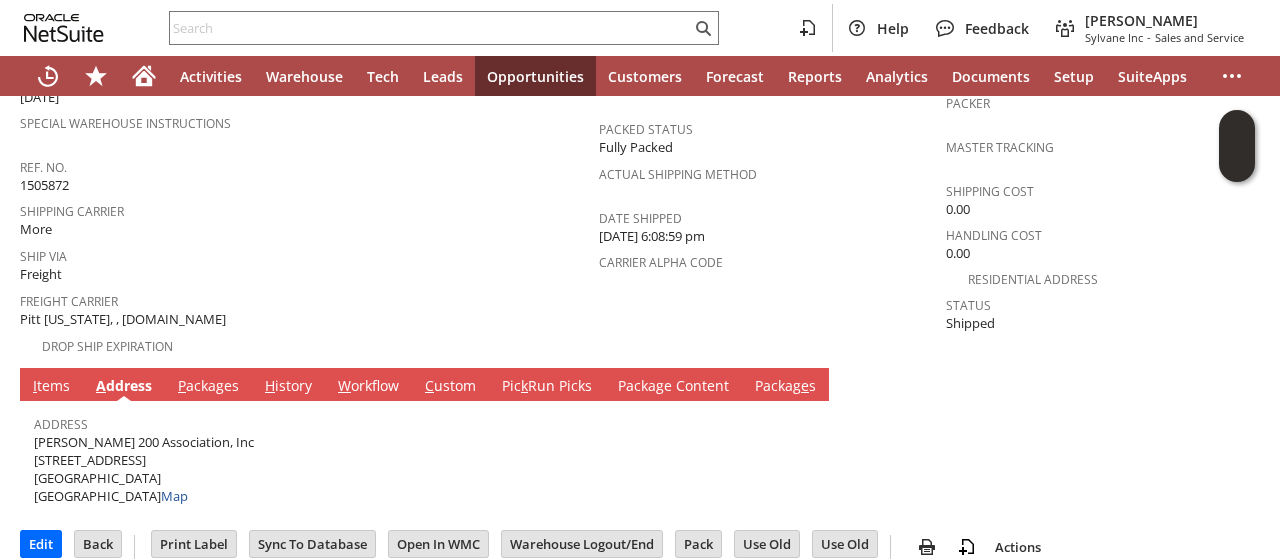 click on "P ackages" at bounding box center [208, 387] 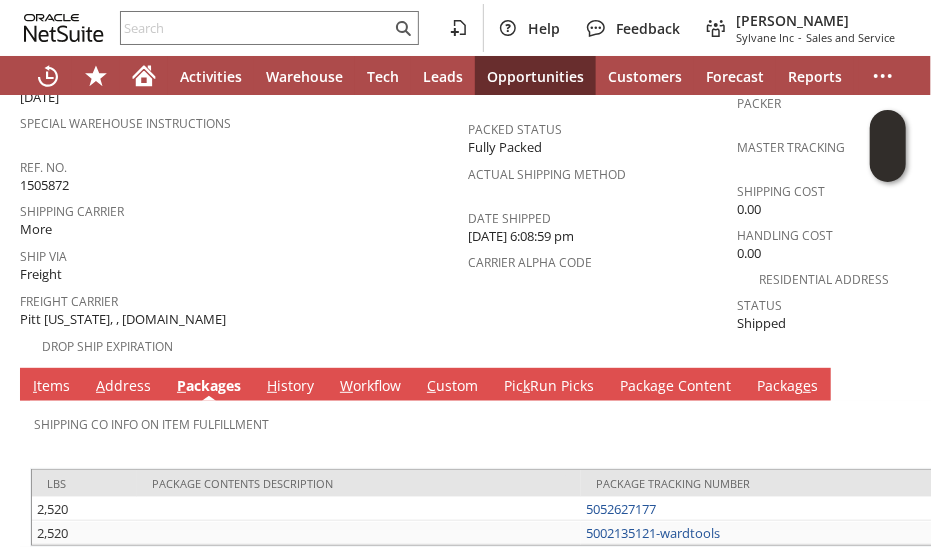 click on "Customer
CU1214539 [PERSON_NAME] 200 Association, Inc
Created From
Sales Order #S1337820
Date
[DATE]
Special Warehouse Instructions
Ref. No.
1505872
Shipping Carrier
More
Ship Via
Freight
Freight Carrier
Pitt [US_STATE], , [DOMAIN_NAME]
Drop Ship Expiration" at bounding box center [244, 164] 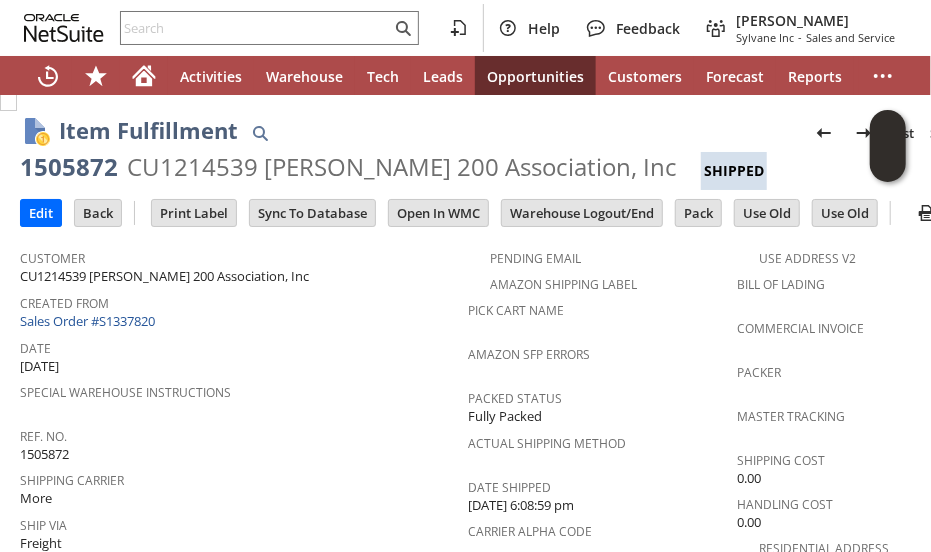 scroll, scrollTop: 0, scrollLeft: 0, axis: both 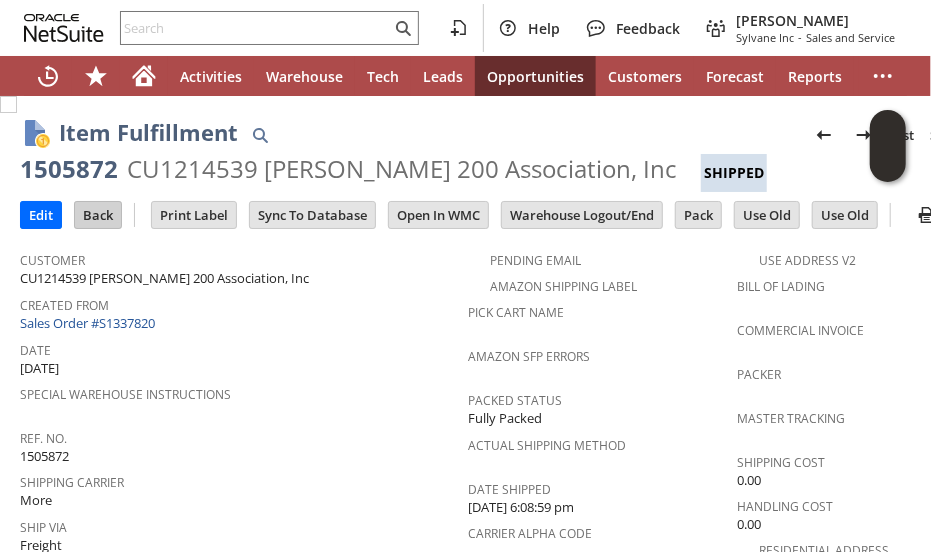 click on "Back" at bounding box center (98, 215) 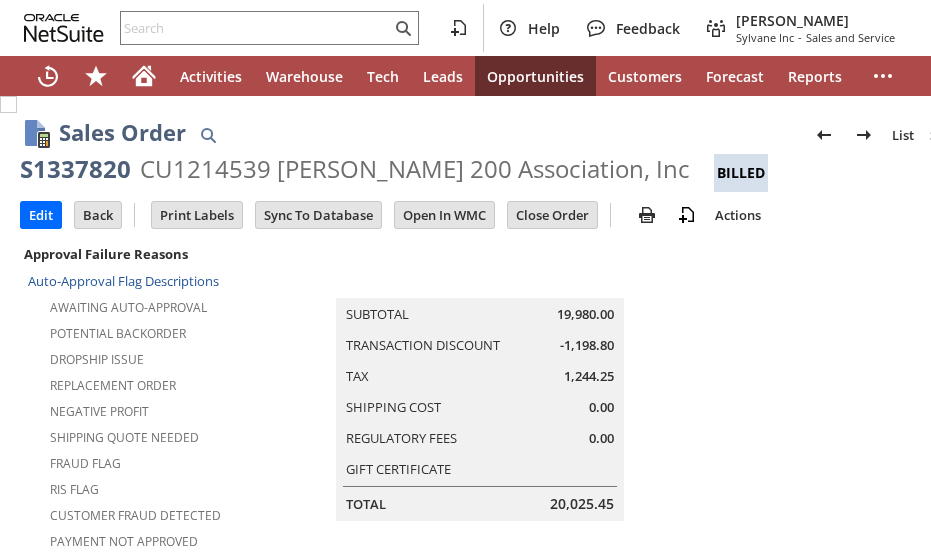 scroll, scrollTop: 0, scrollLeft: 0, axis: both 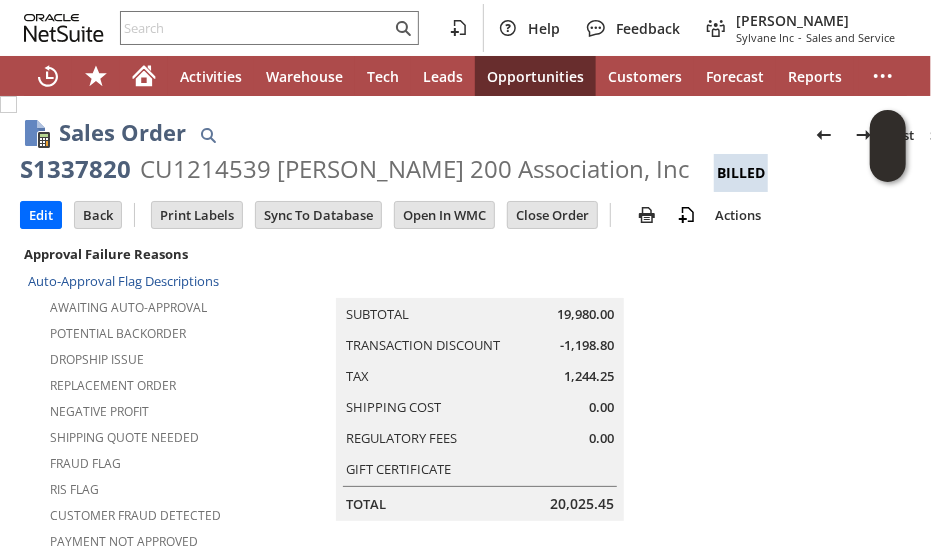 click on "S1337820" at bounding box center [75, 169] 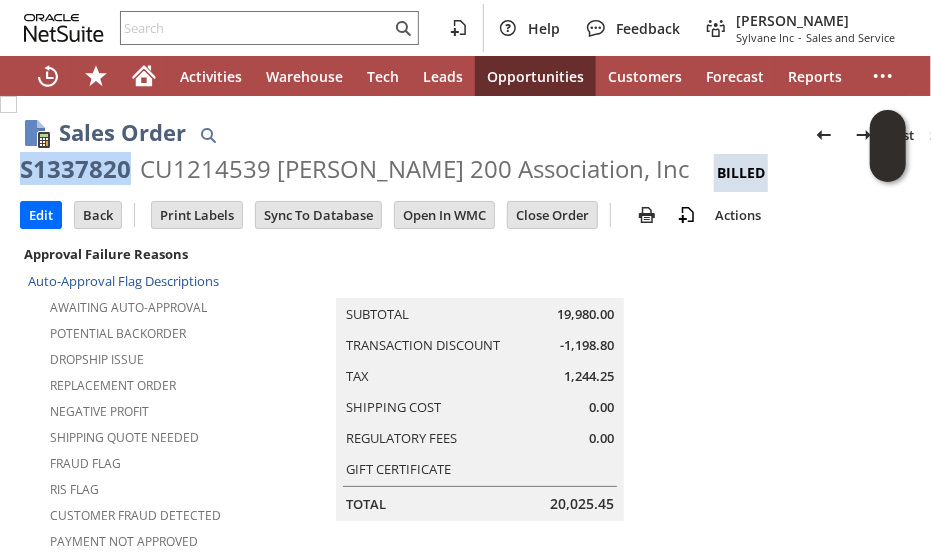 drag, startPoint x: 0, startPoint y: 0, endPoint x: 86, endPoint y: 168, distance: 188.73262 